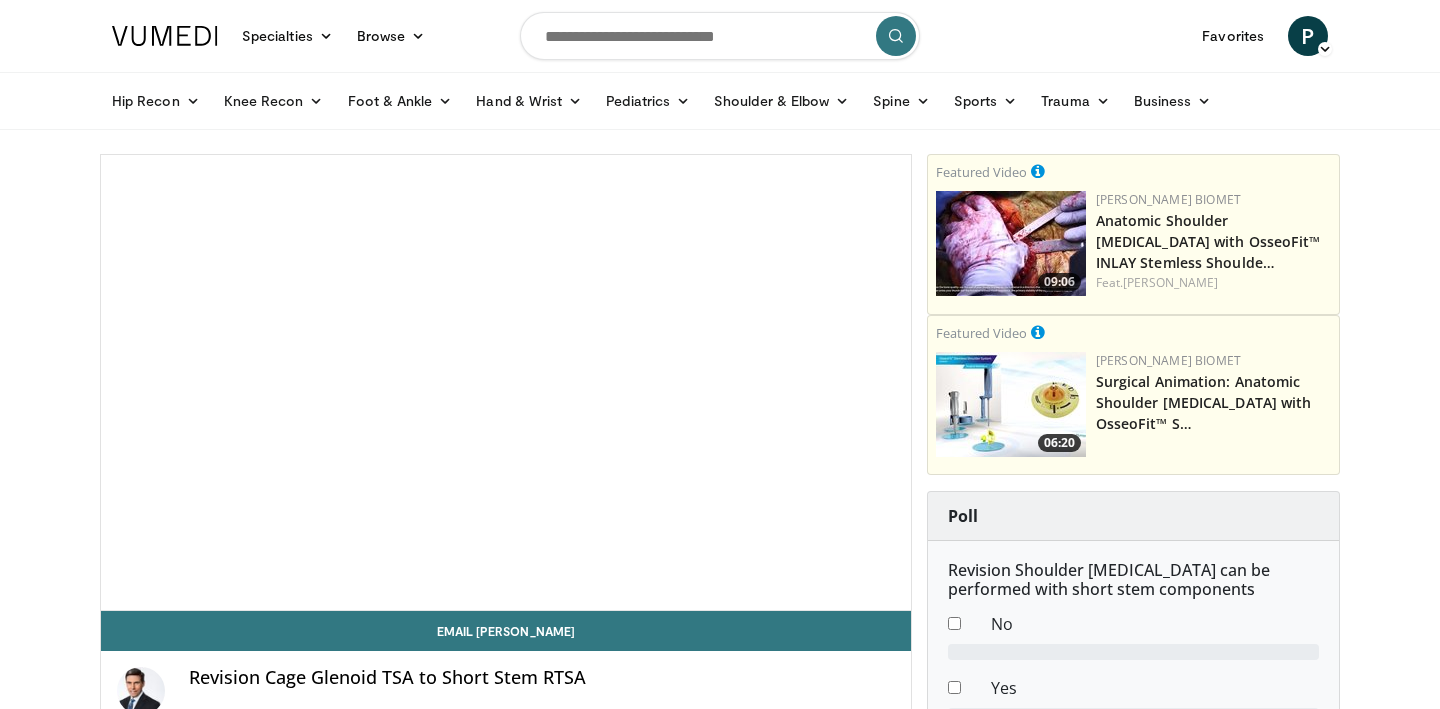 scroll, scrollTop: 0, scrollLeft: 0, axis: both 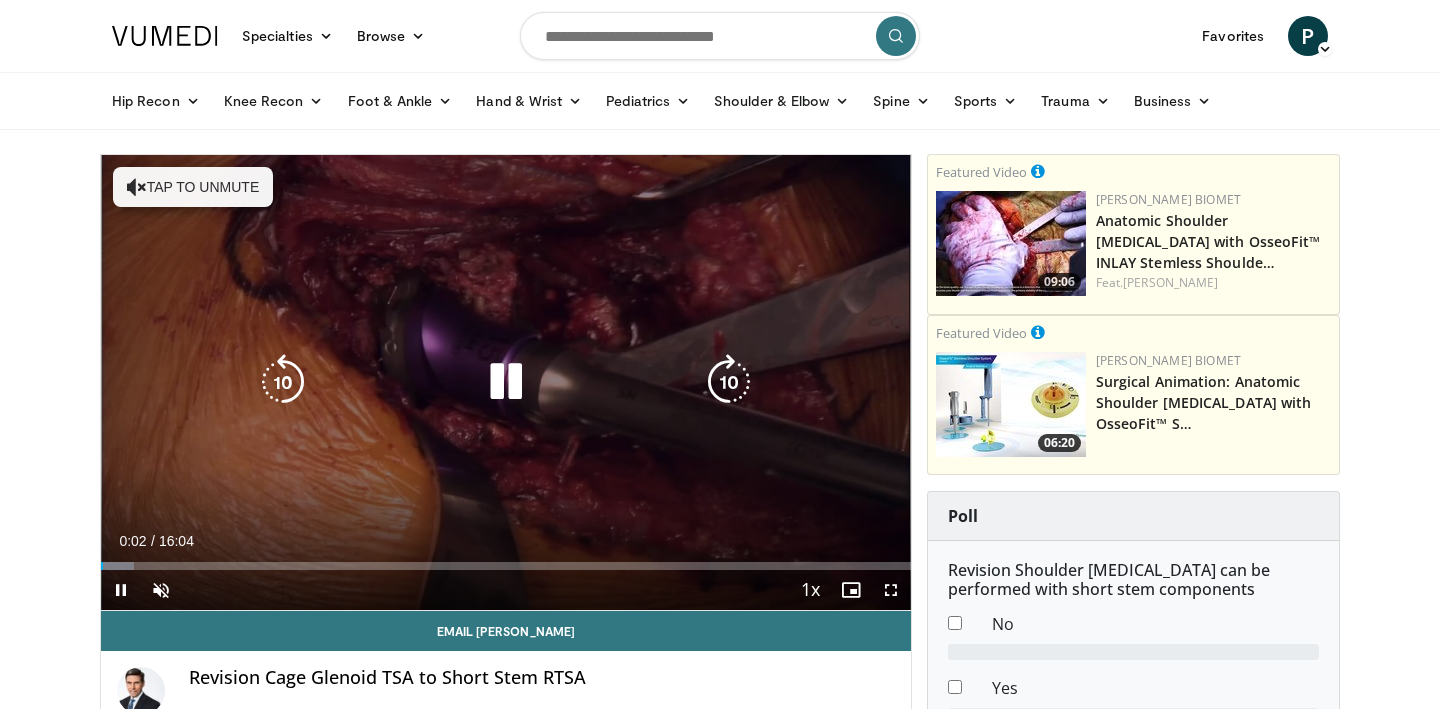 click at bounding box center (506, 382) 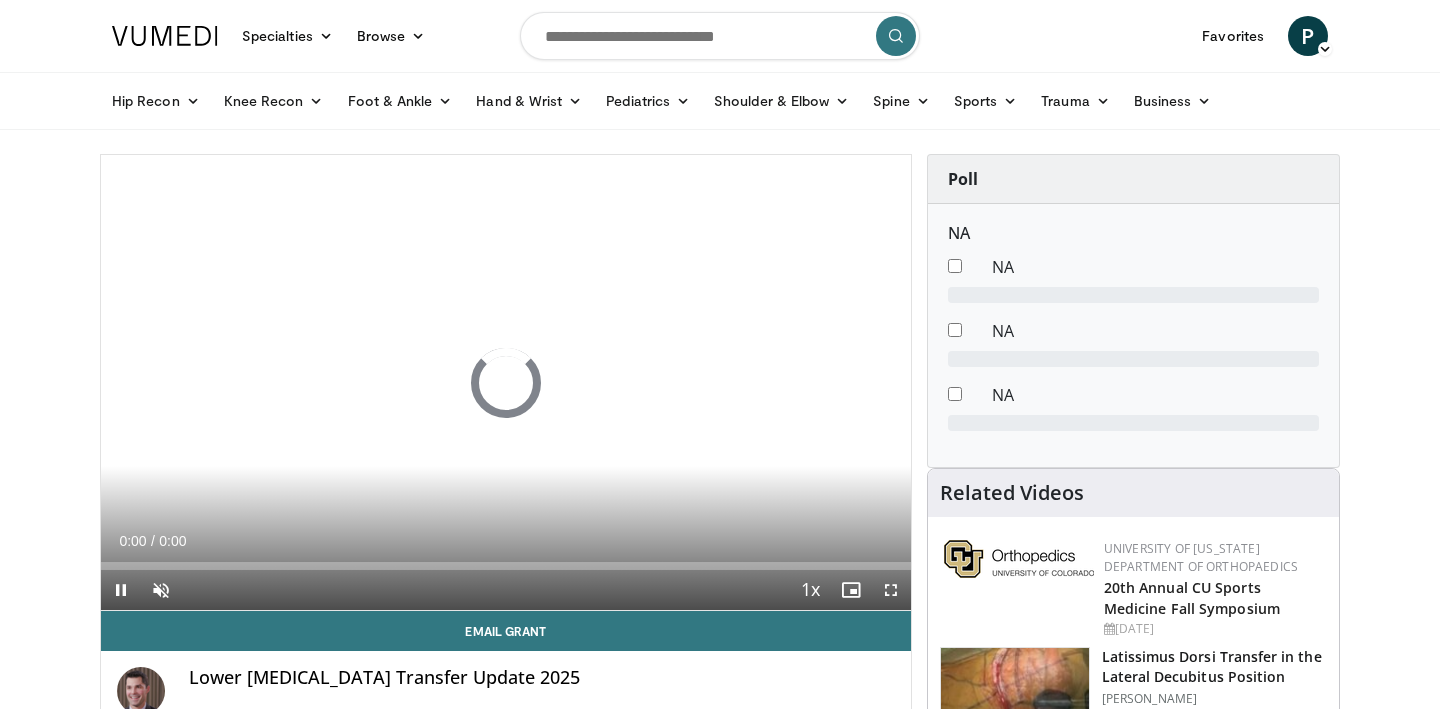 scroll, scrollTop: 0, scrollLeft: 0, axis: both 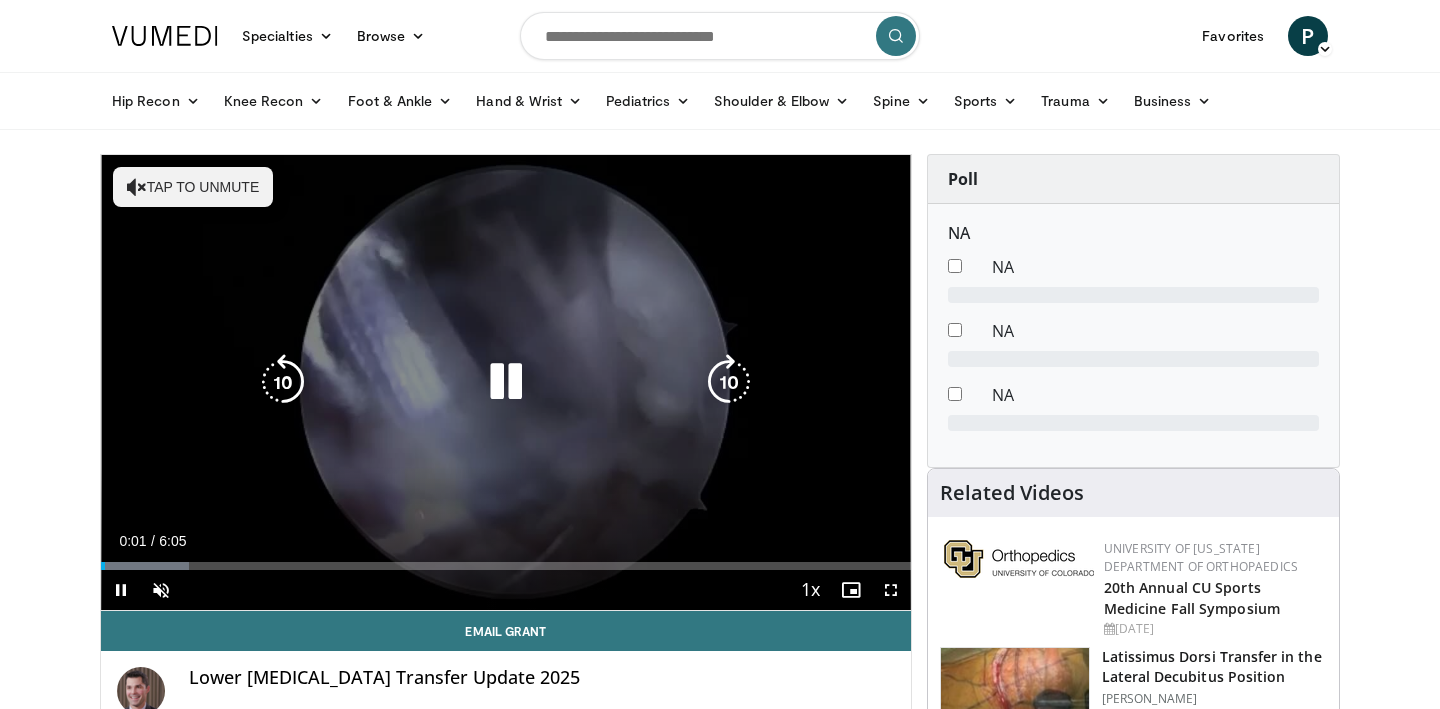 click at bounding box center [506, 382] 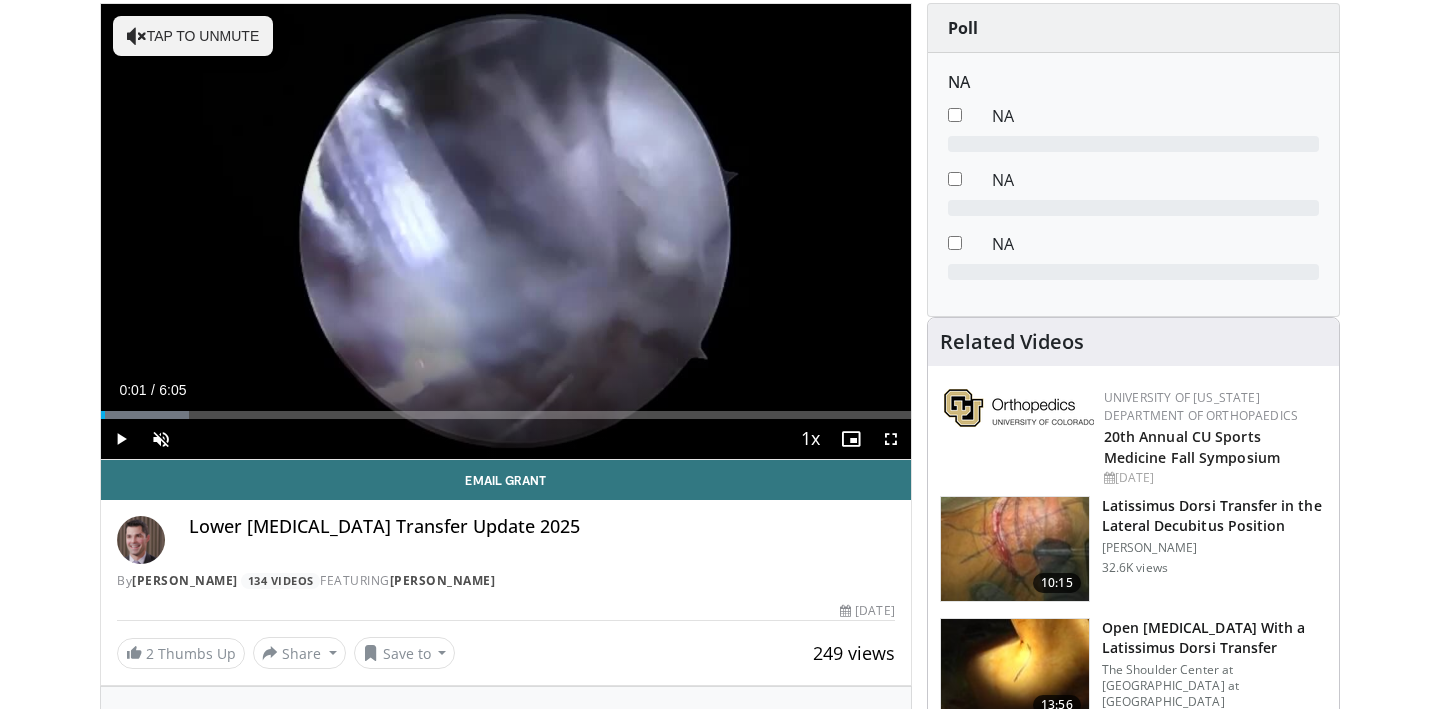 scroll, scrollTop: 0, scrollLeft: 0, axis: both 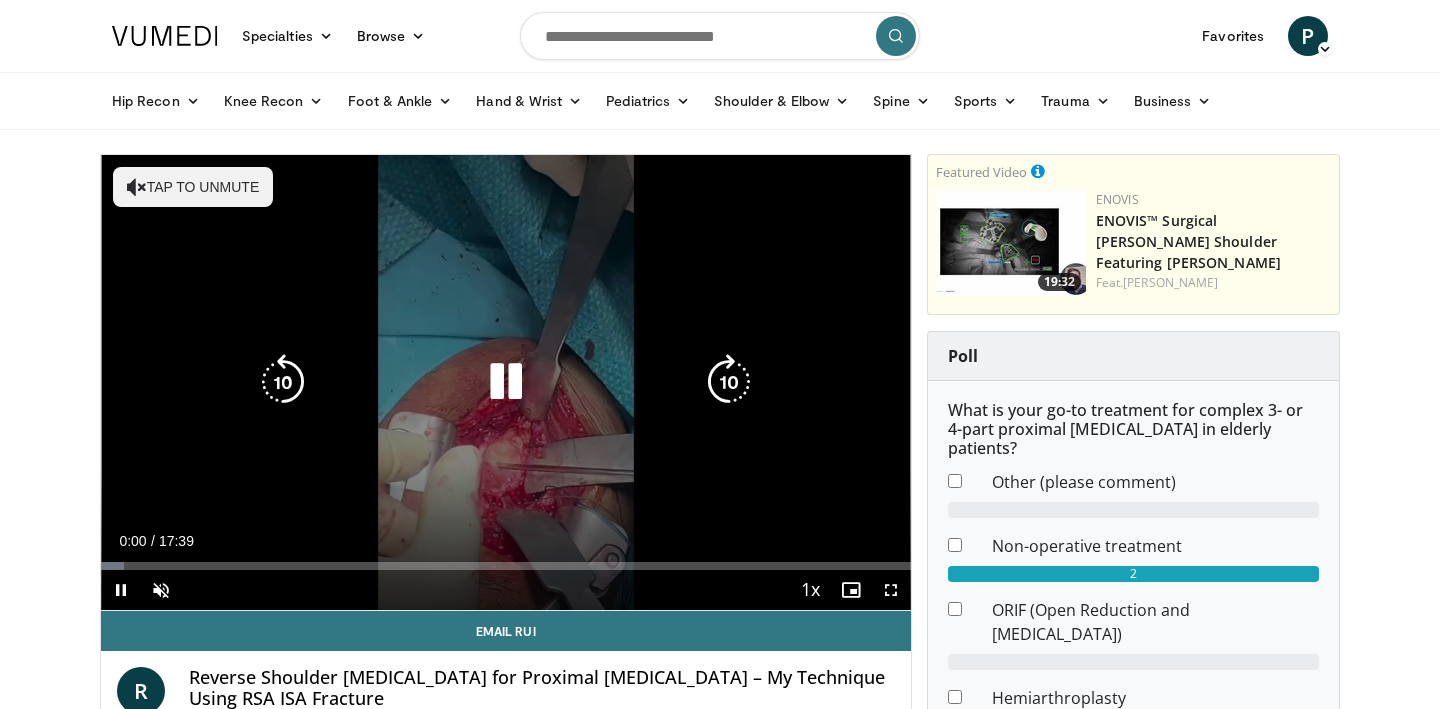 click at bounding box center [506, 382] 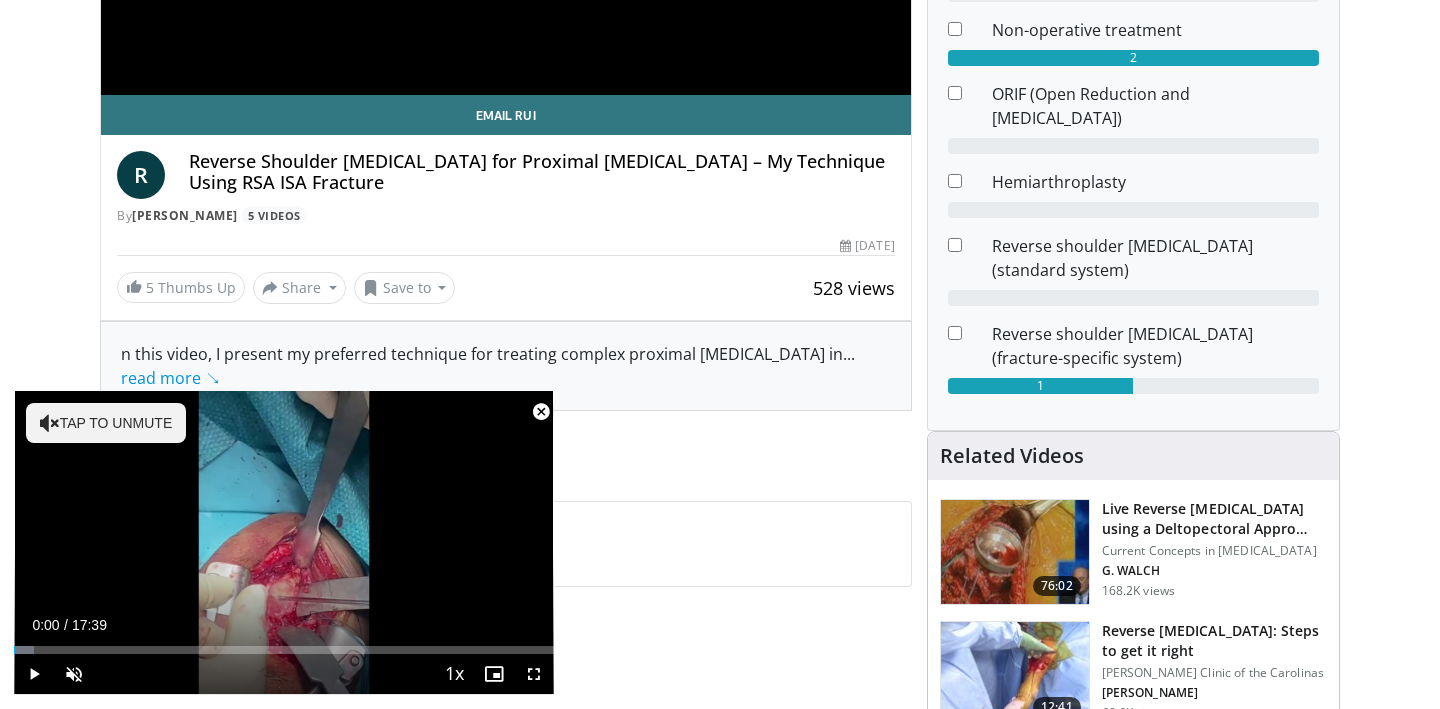 scroll, scrollTop: 0, scrollLeft: 0, axis: both 